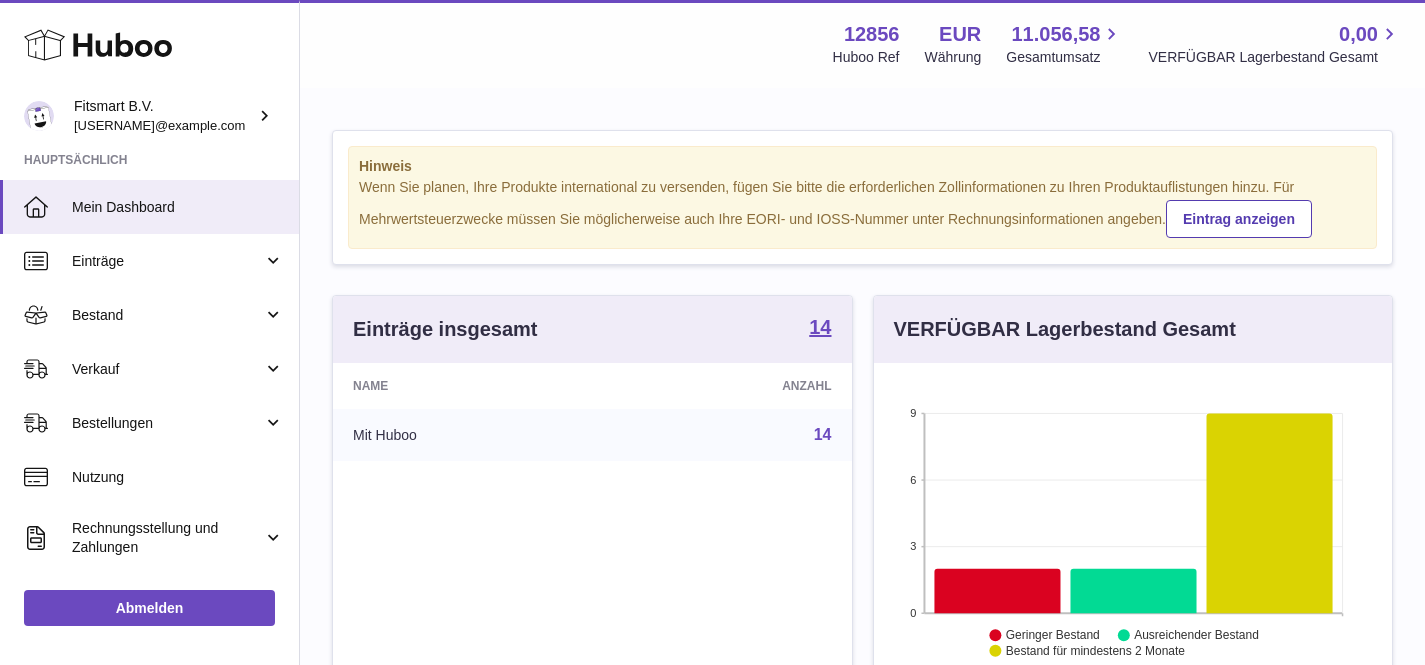 scroll, scrollTop: 0, scrollLeft: 0, axis: both 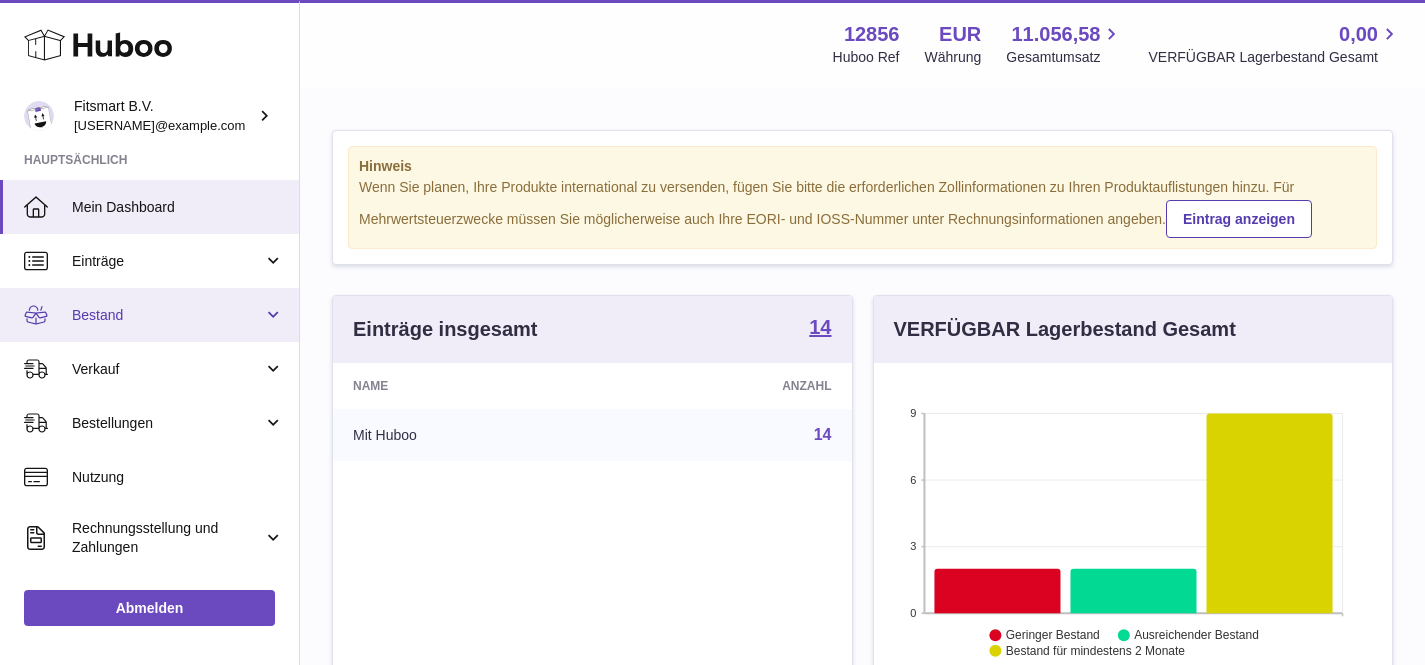 click on "Bestand" at bounding box center [167, 315] 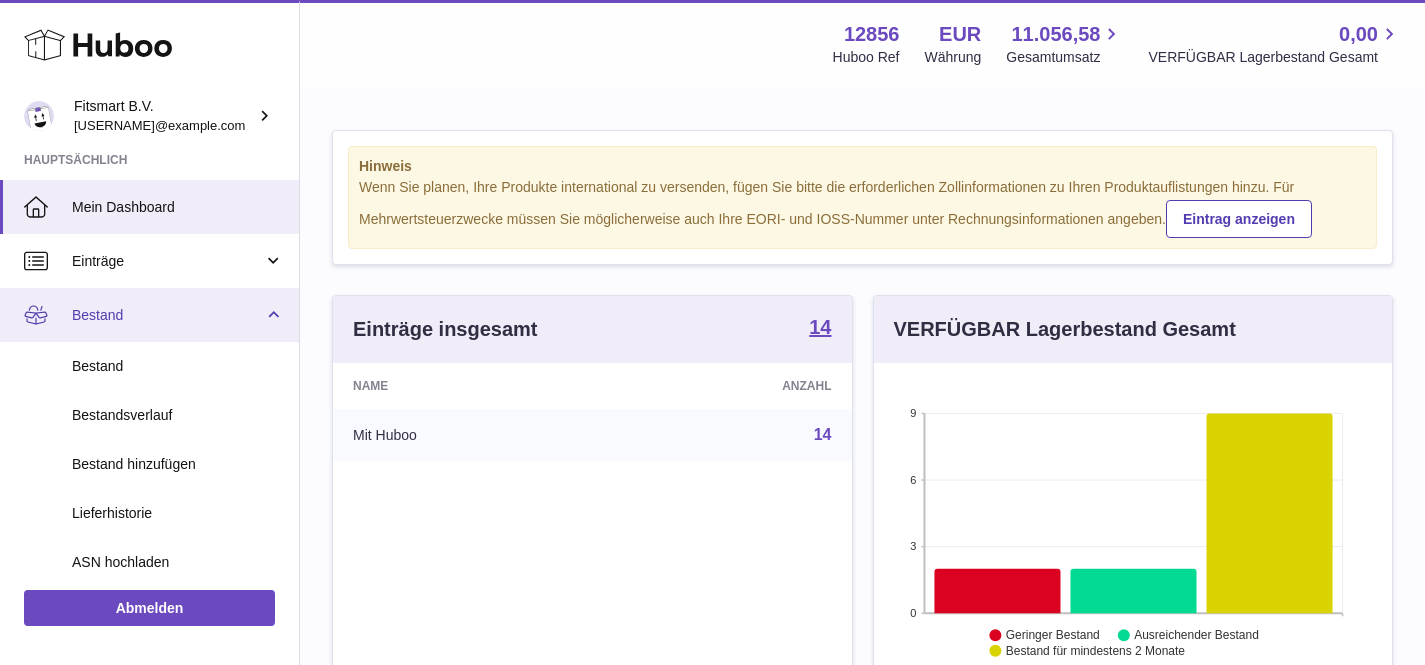 click on "Bestand" at bounding box center [167, 315] 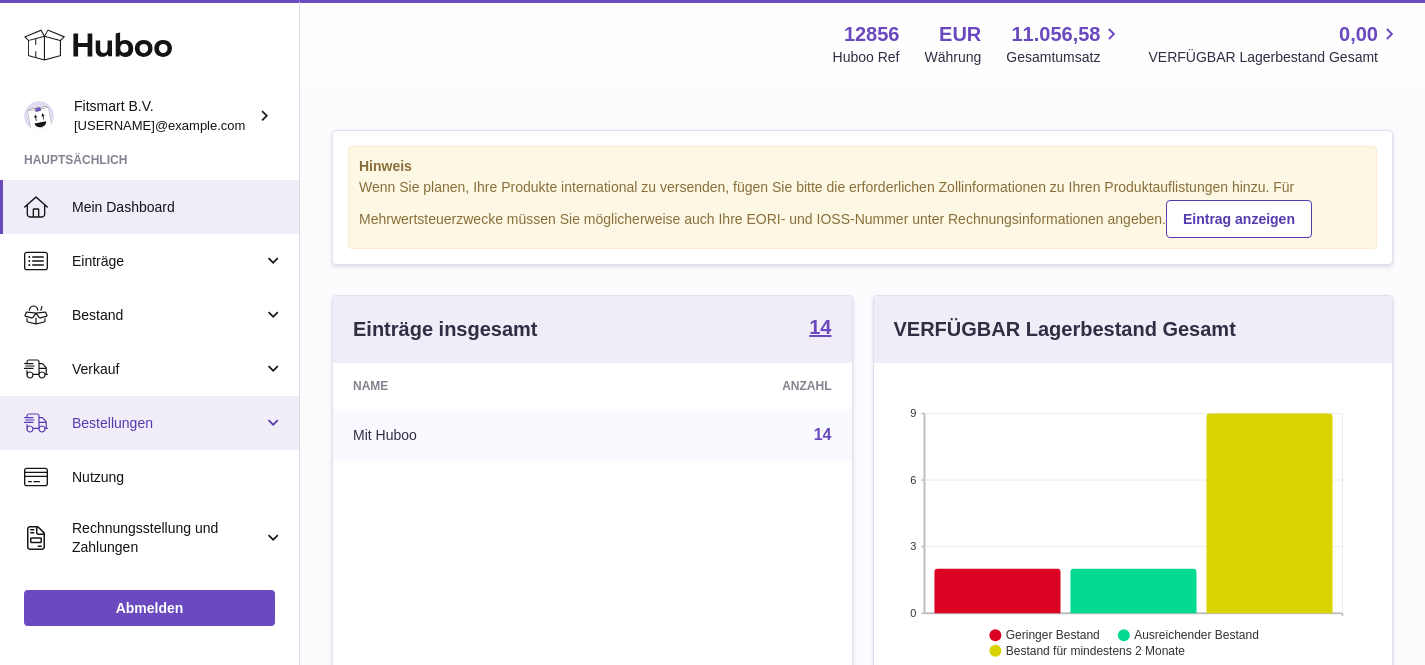 click on "Bestellungen" at bounding box center [167, 423] 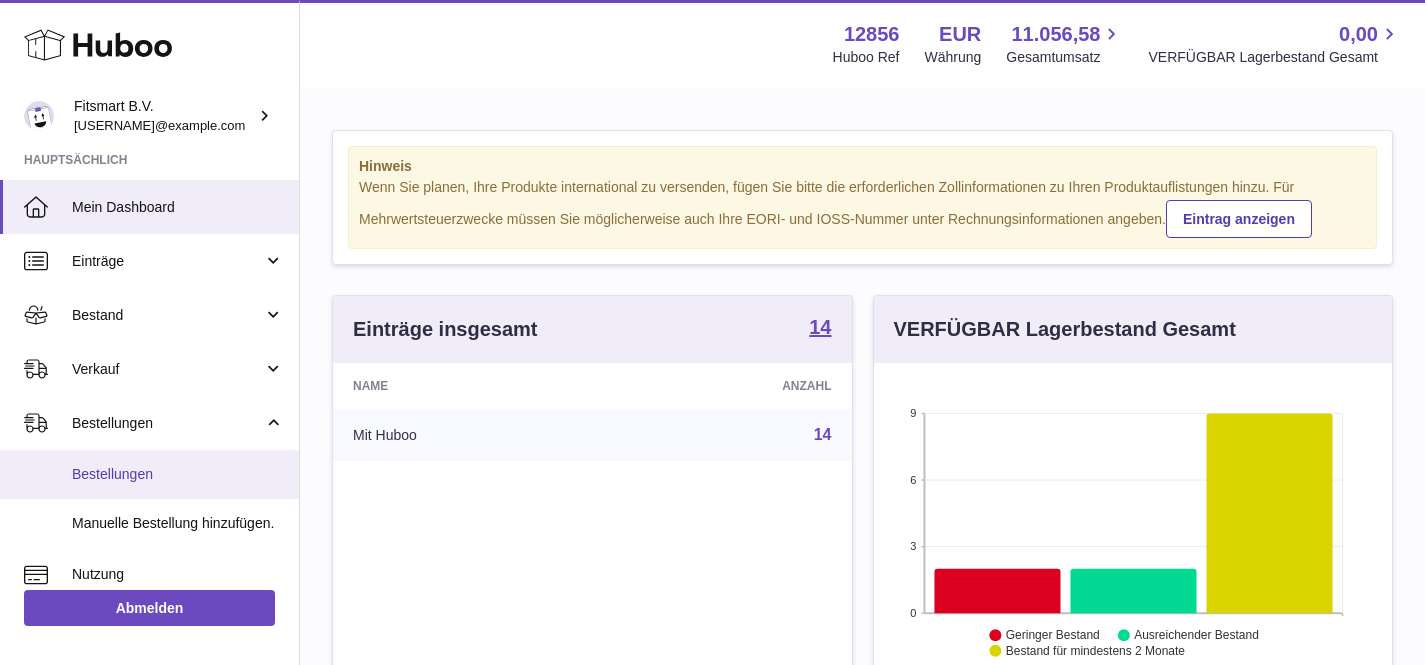 click on "Bestellungen" at bounding box center [178, 474] 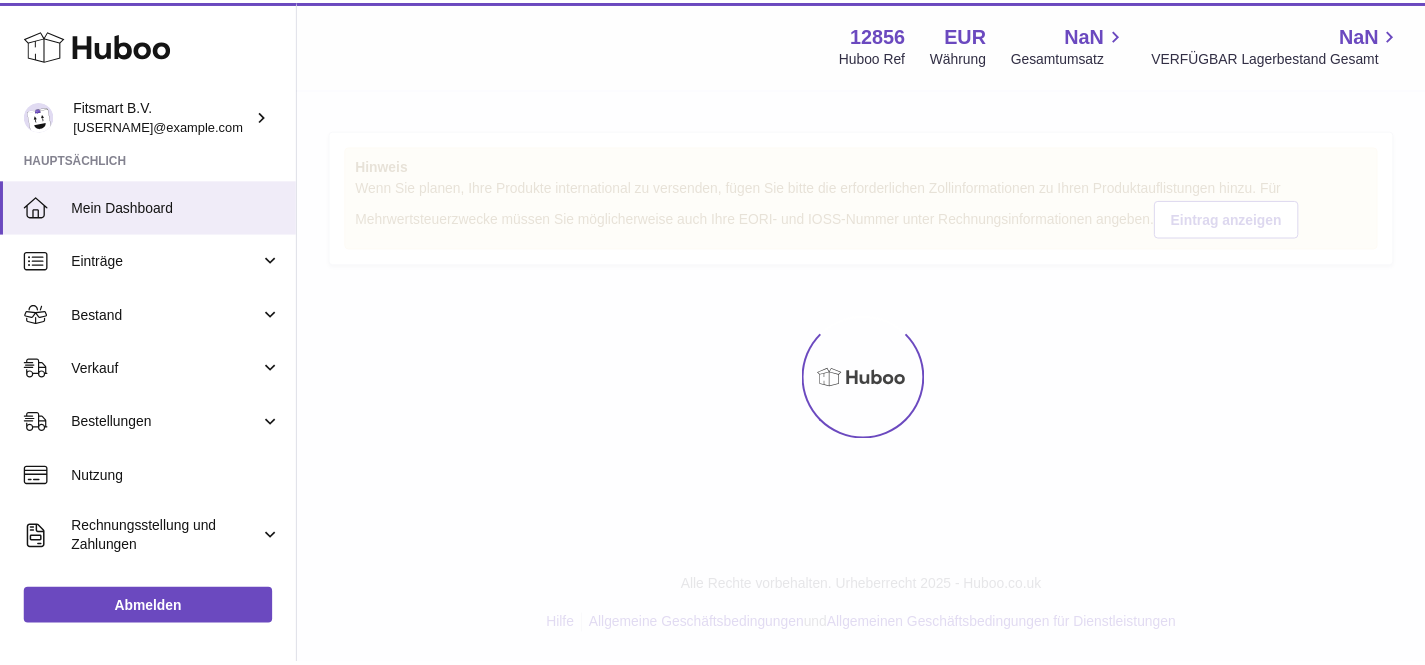 scroll, scrollTop: 0, scrollLeft: 0, axis: both 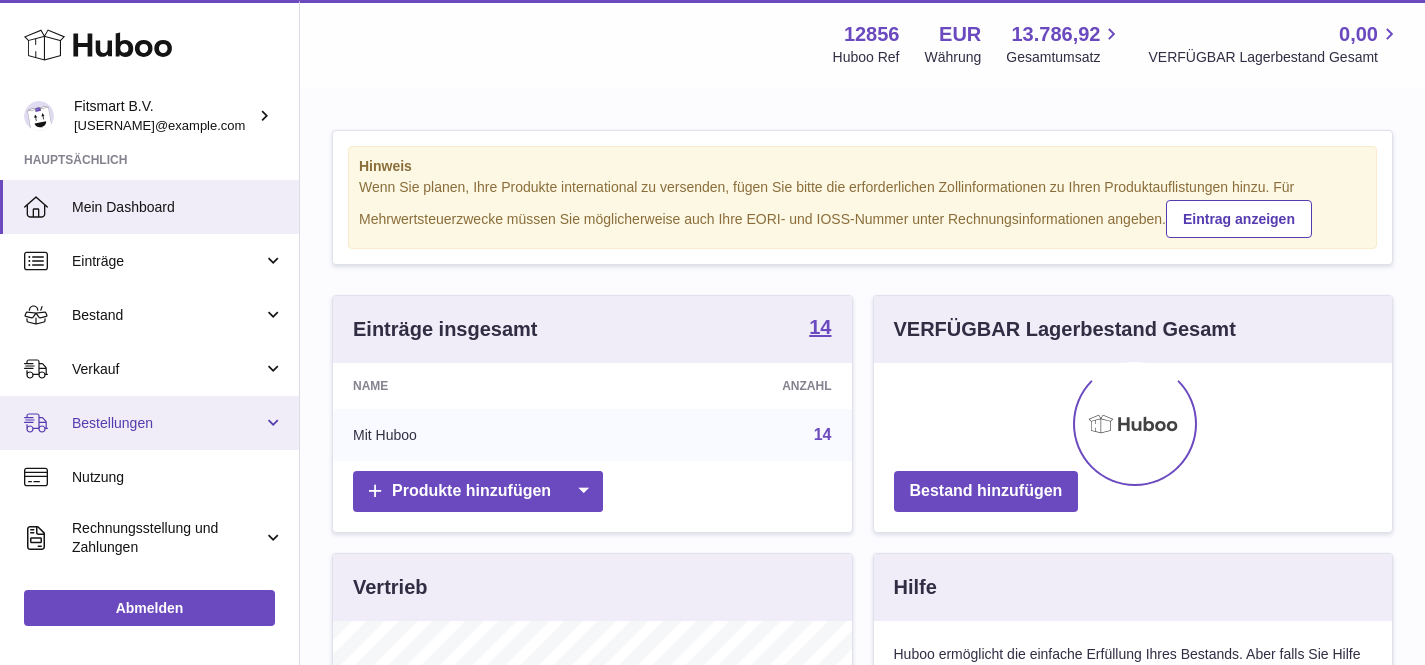 click on "Bestellungen" at bounding box center (149, 423) 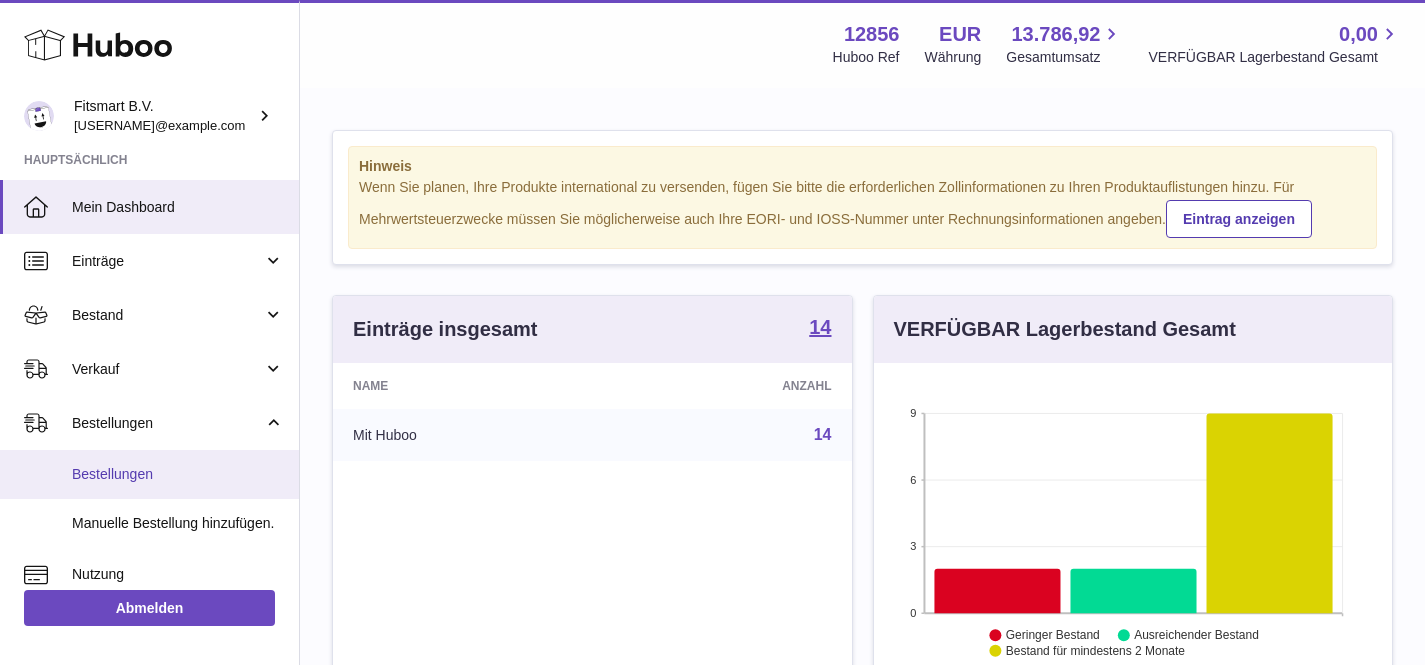 click on "Bestellungen" at bounding box center [149, 474] 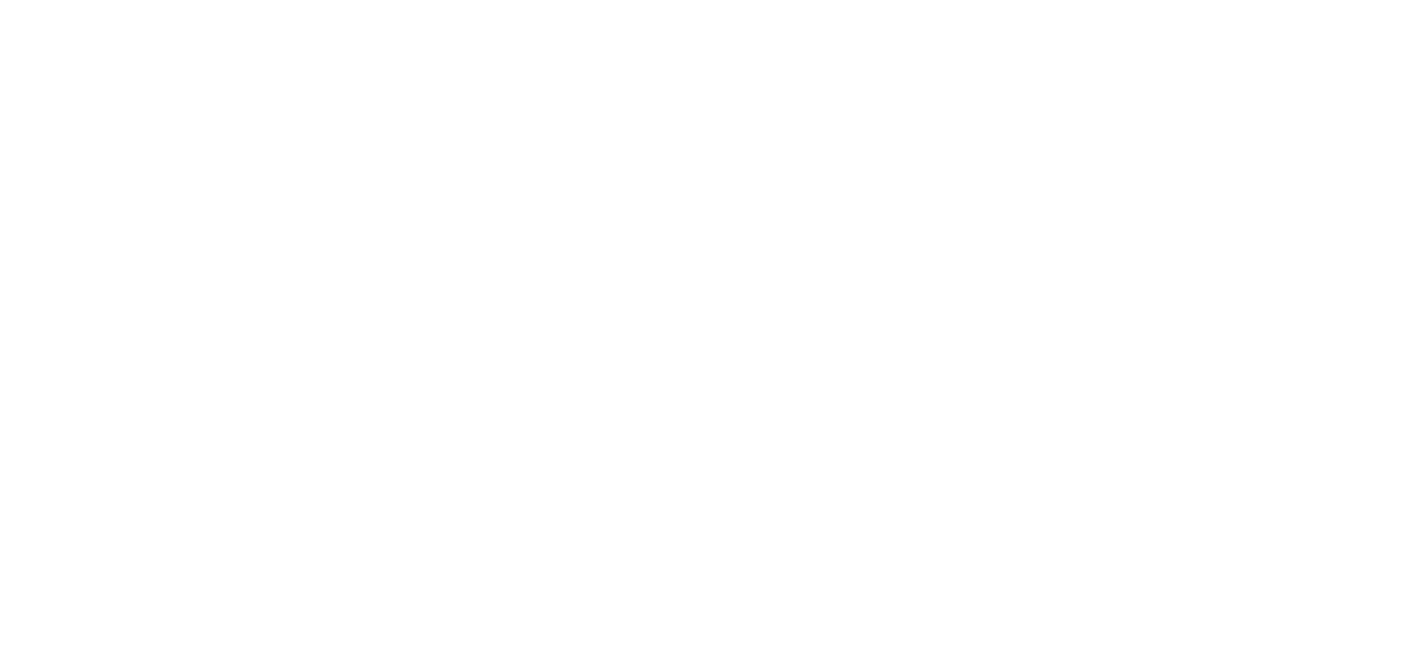 scroll, scrollTop: 0, scrollLeft: 0, axis: both 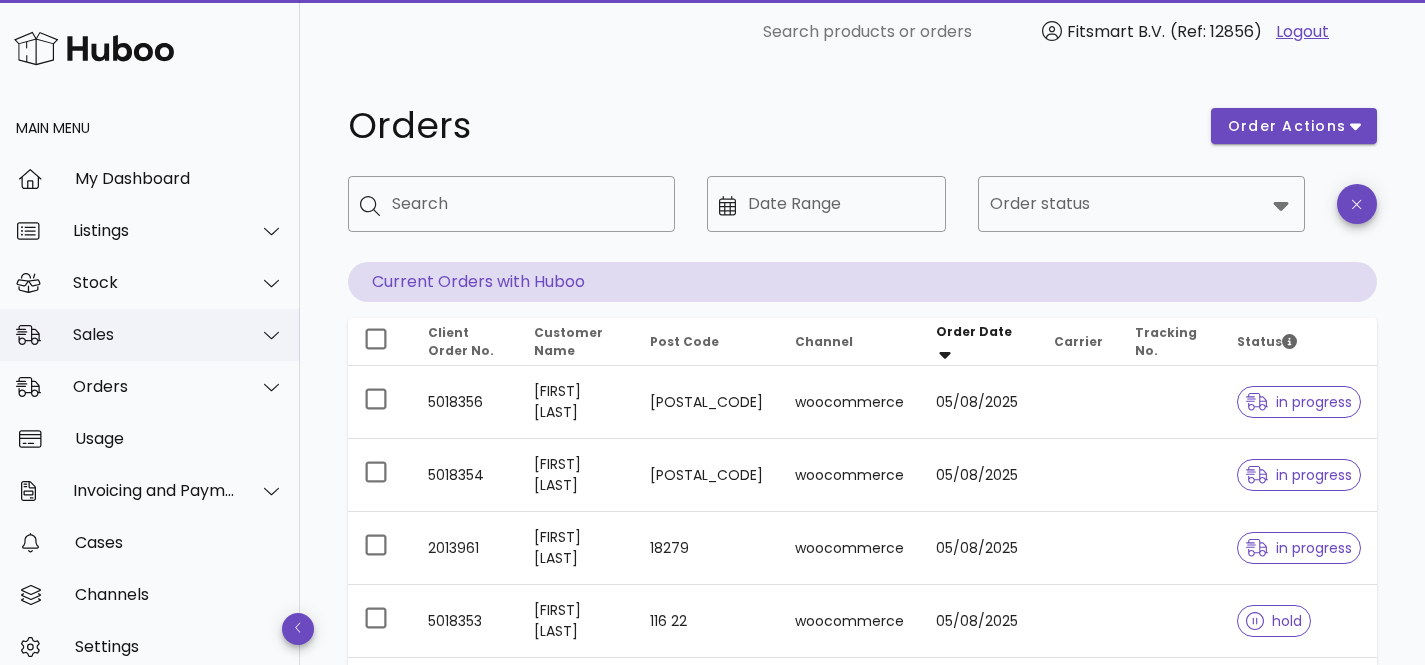 click at bounding box center (271, 335) 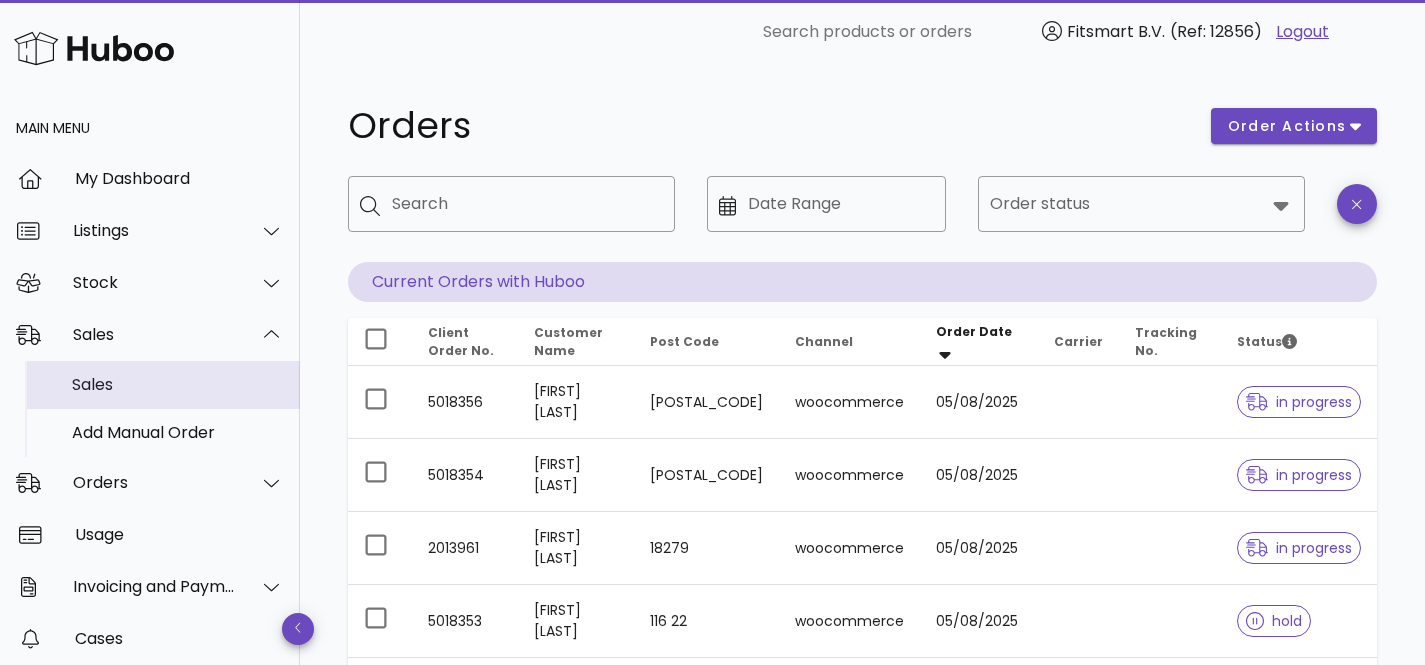 click on "Sales" at bounding box center [178, 384] 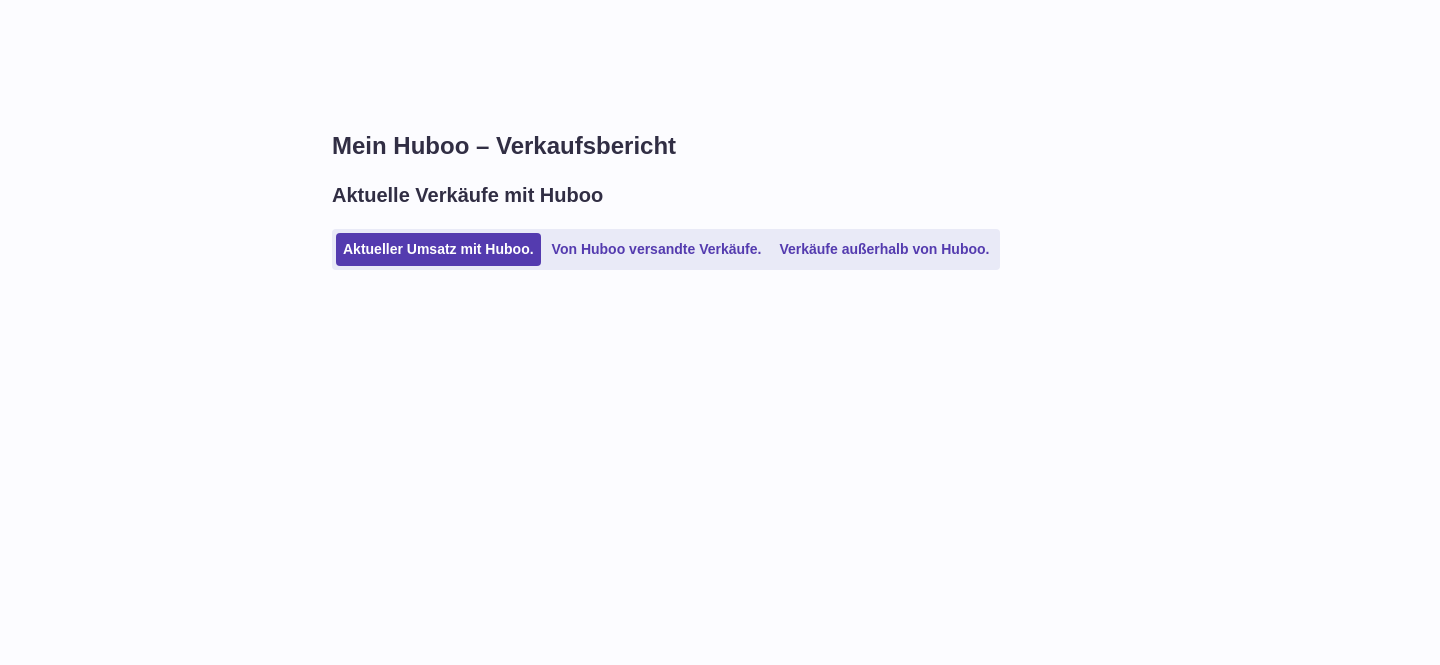 scroll, scrollTop: 0, scrollLeft: 0, axis: both 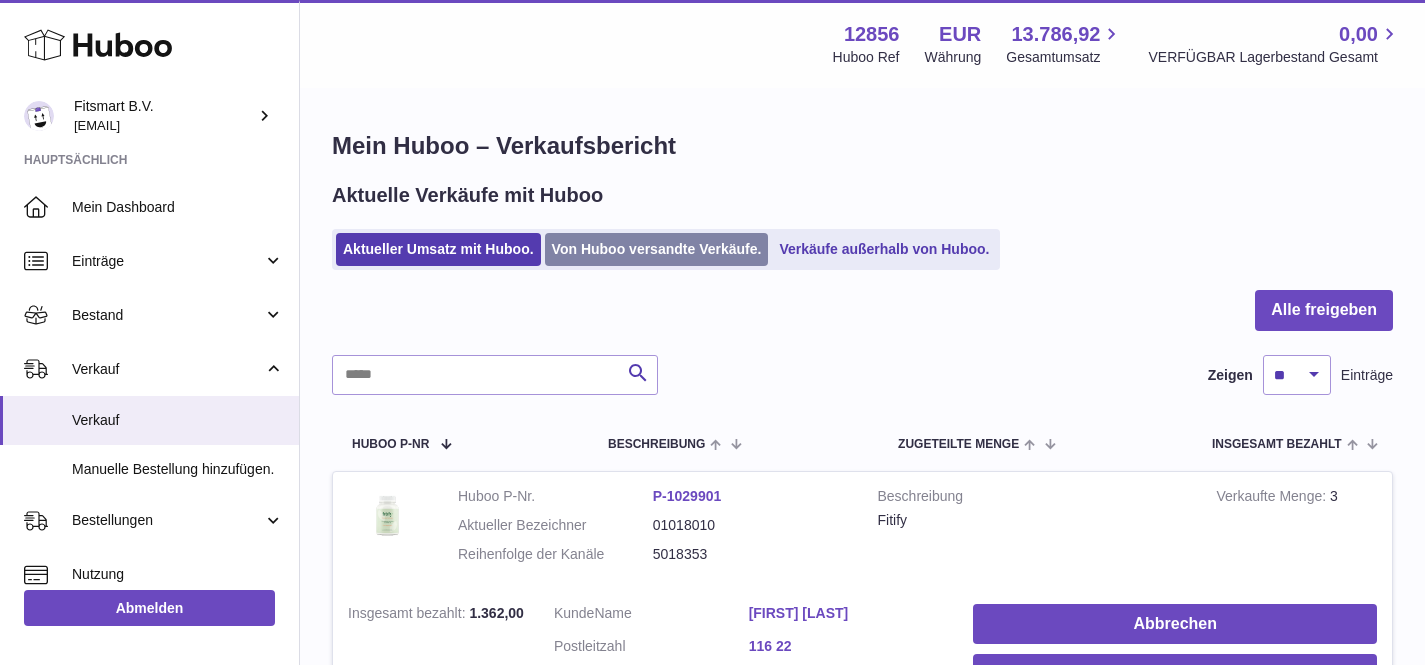 click on "Von Huboo versandte Verkäufe." at bounding box center [657, 249] 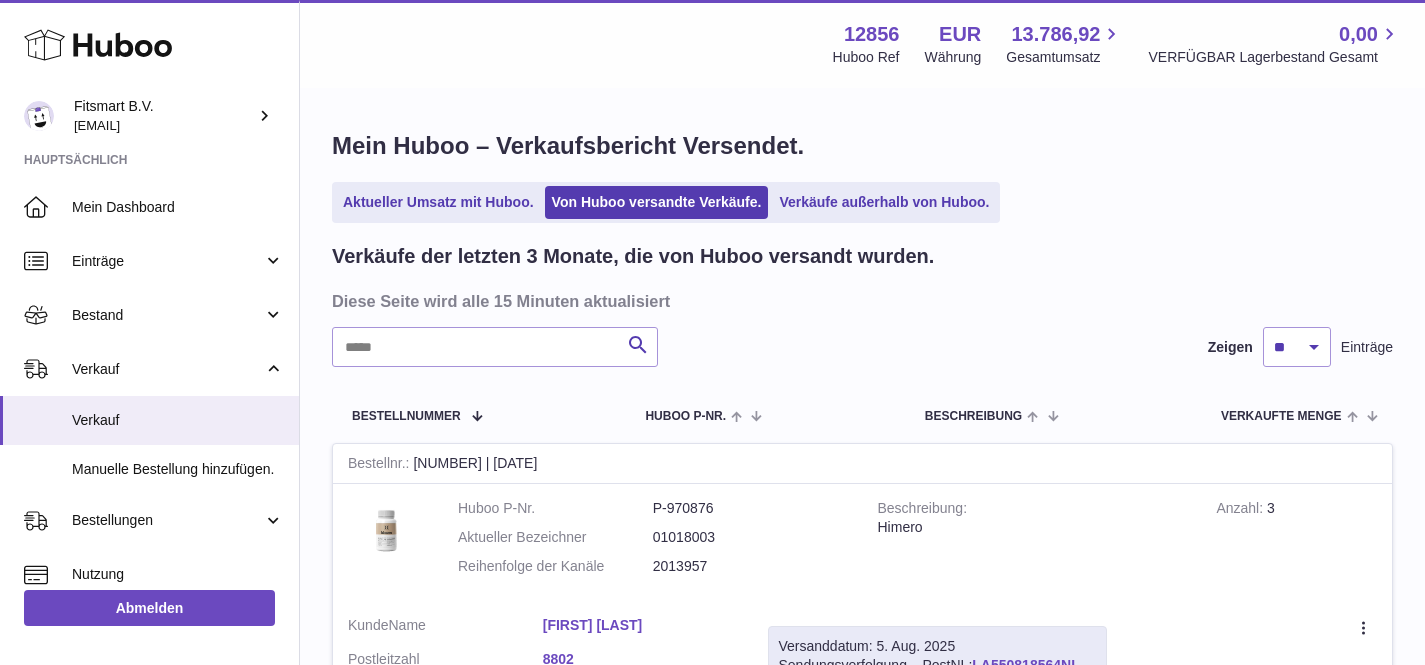 scroll, scrollTop: 0, scrollLeft: 0, axis: both 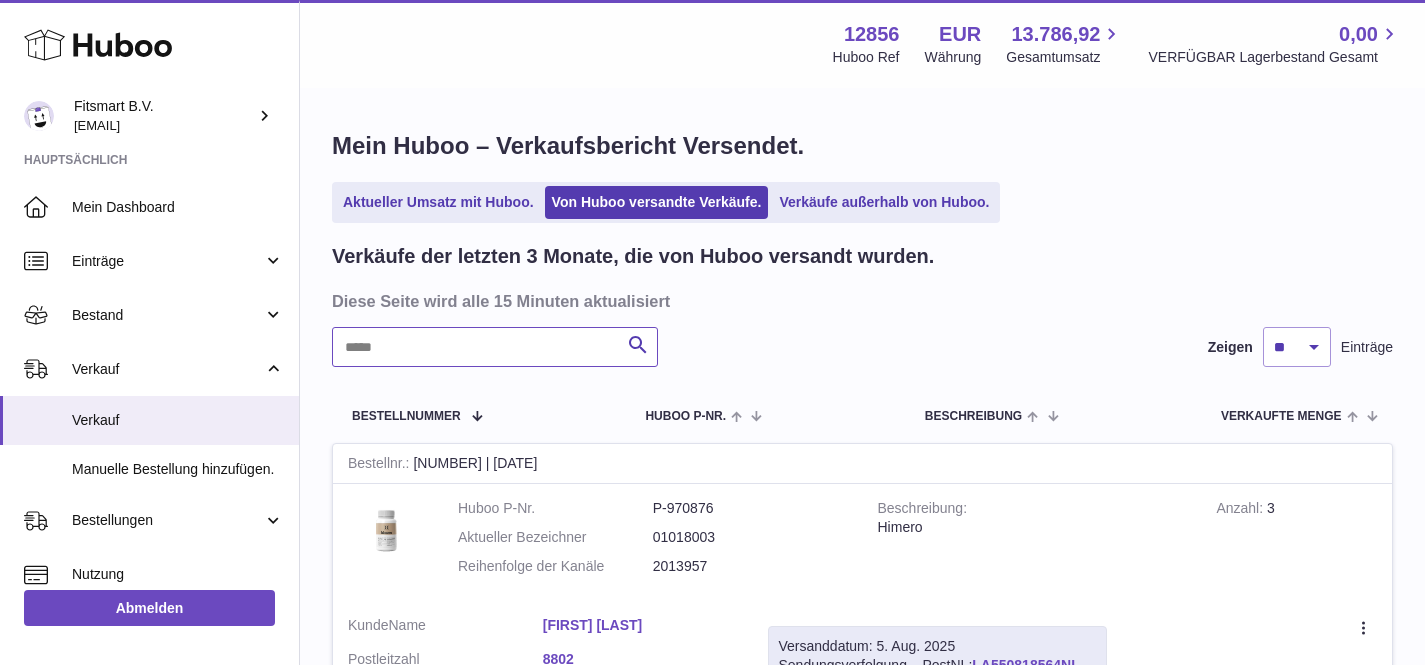 click at bounding box center (495, 347) 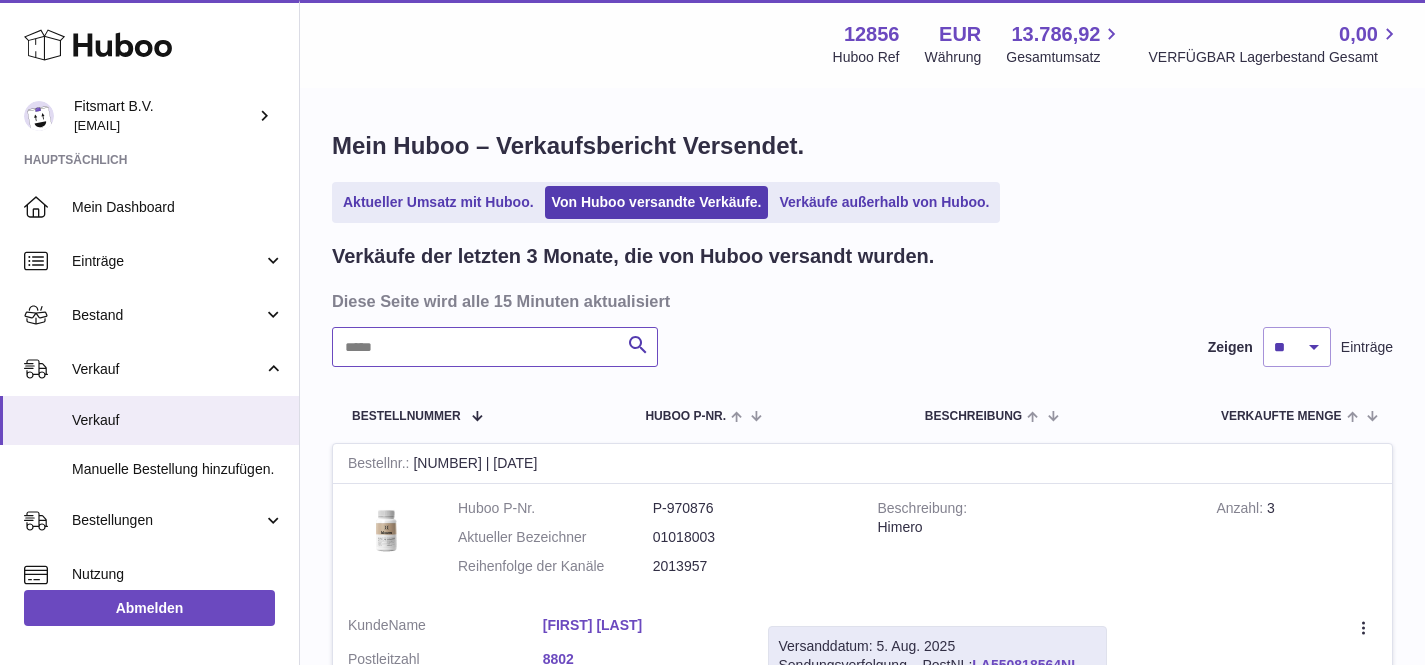 paste on "**********" 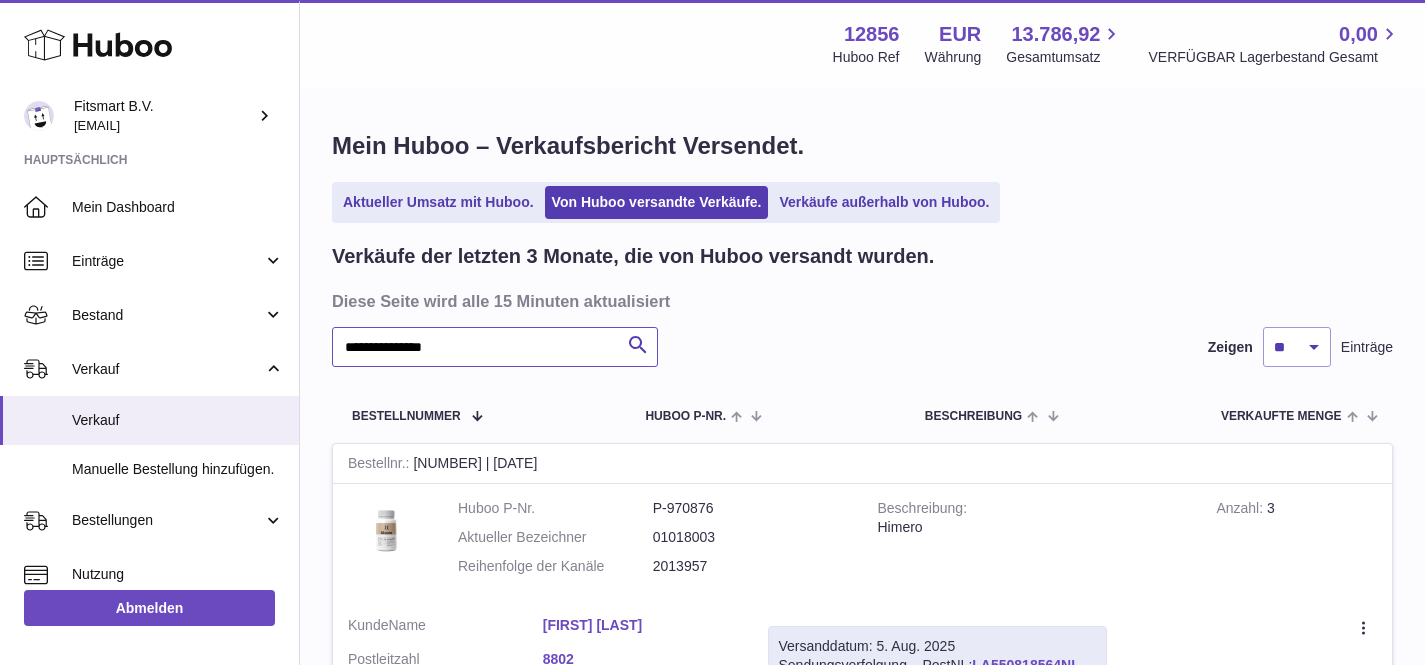 type on "**********" 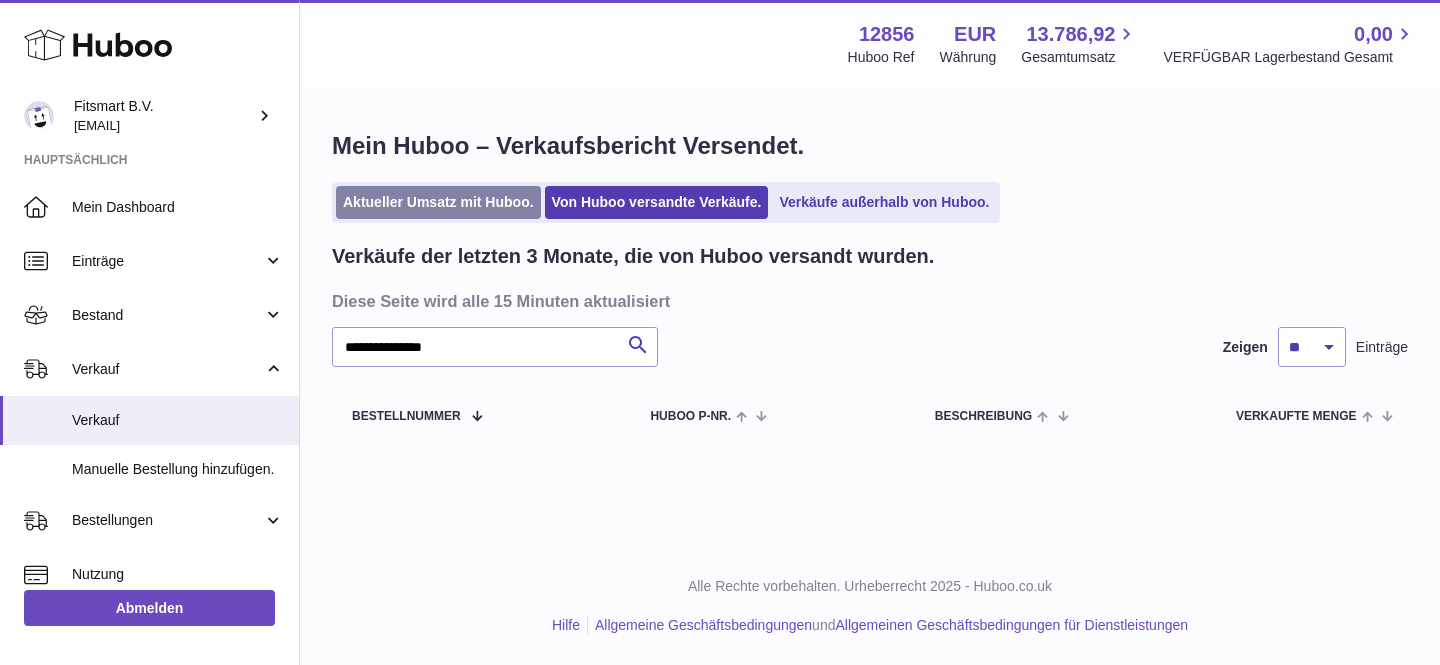 click on "Aktueller Umsatz mit Huboo." at bounding box center [438, 202] 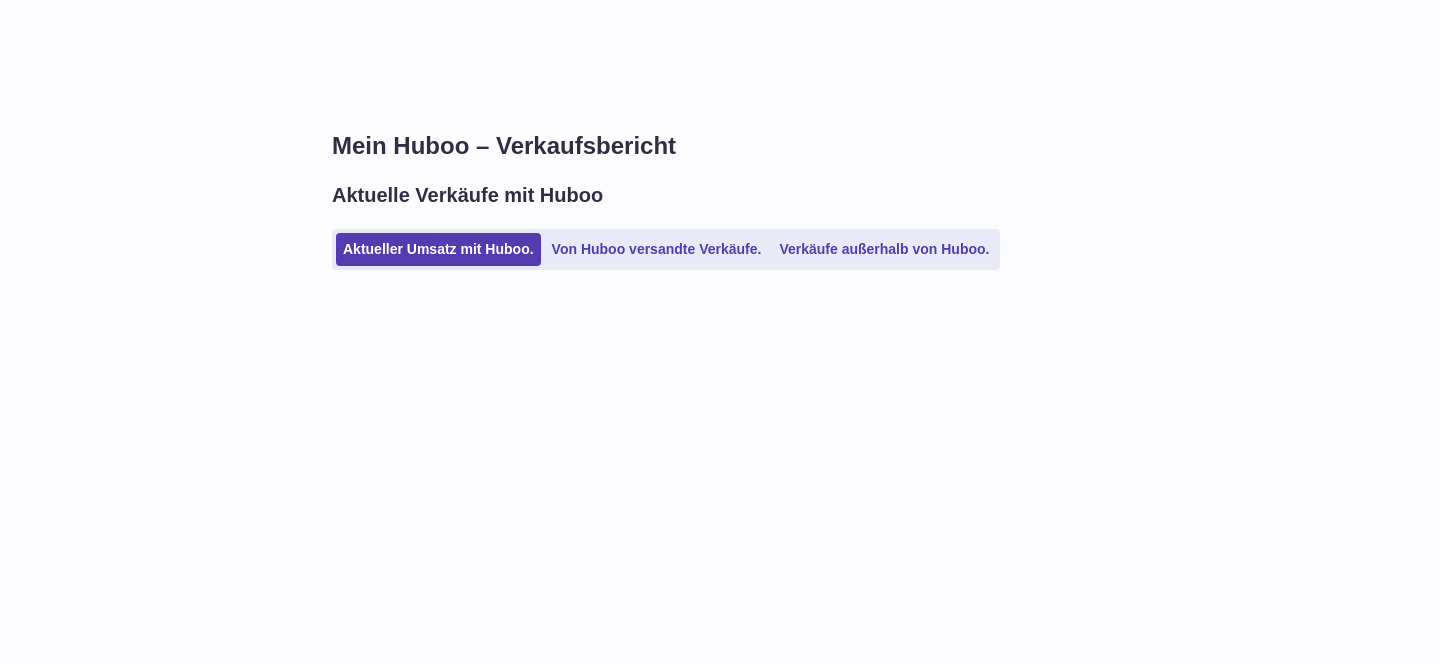 scroll, scrollTop: 0, scrollLeft: 0, axis: both 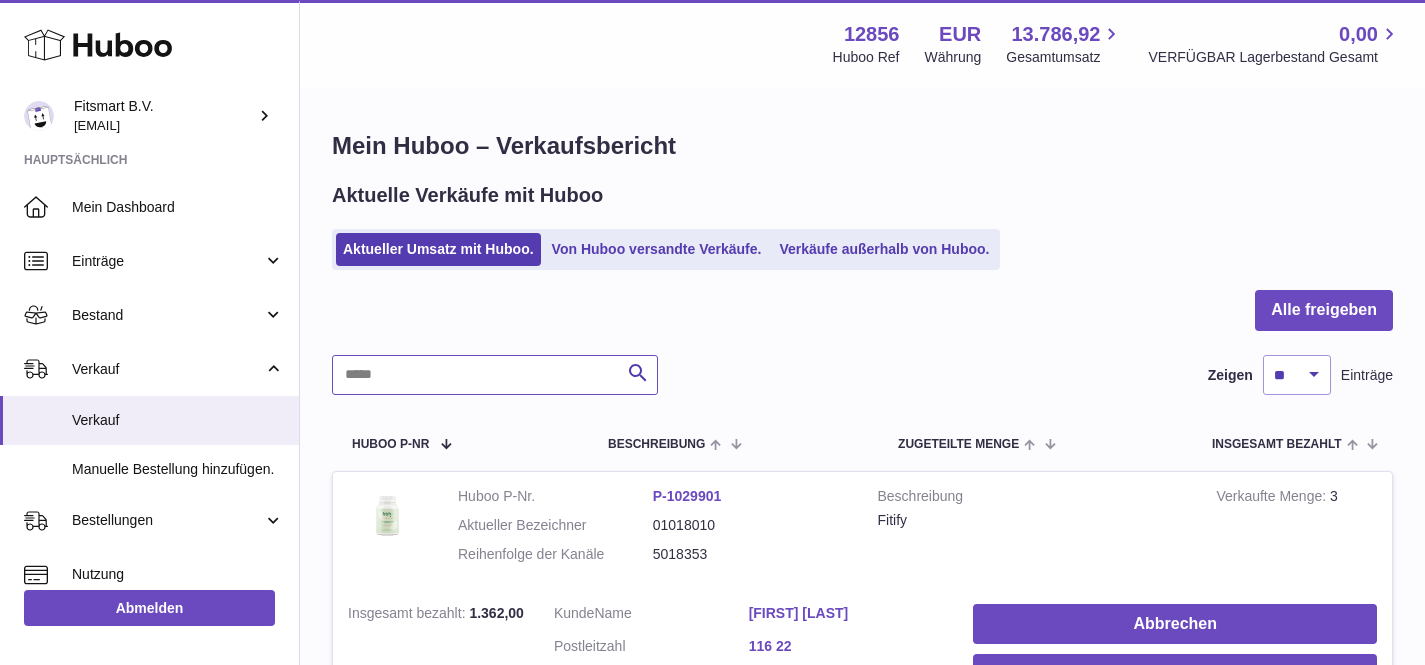 click at bounding box center [495, 375] 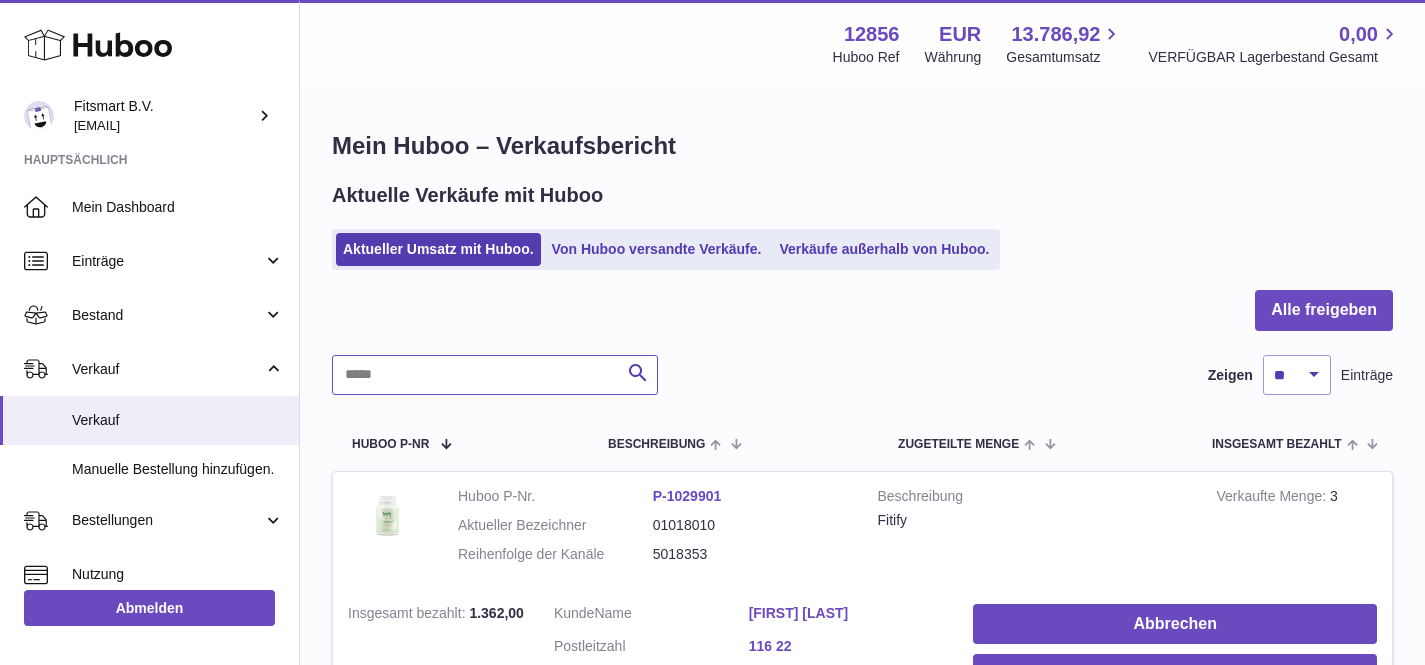 paste on "**********" 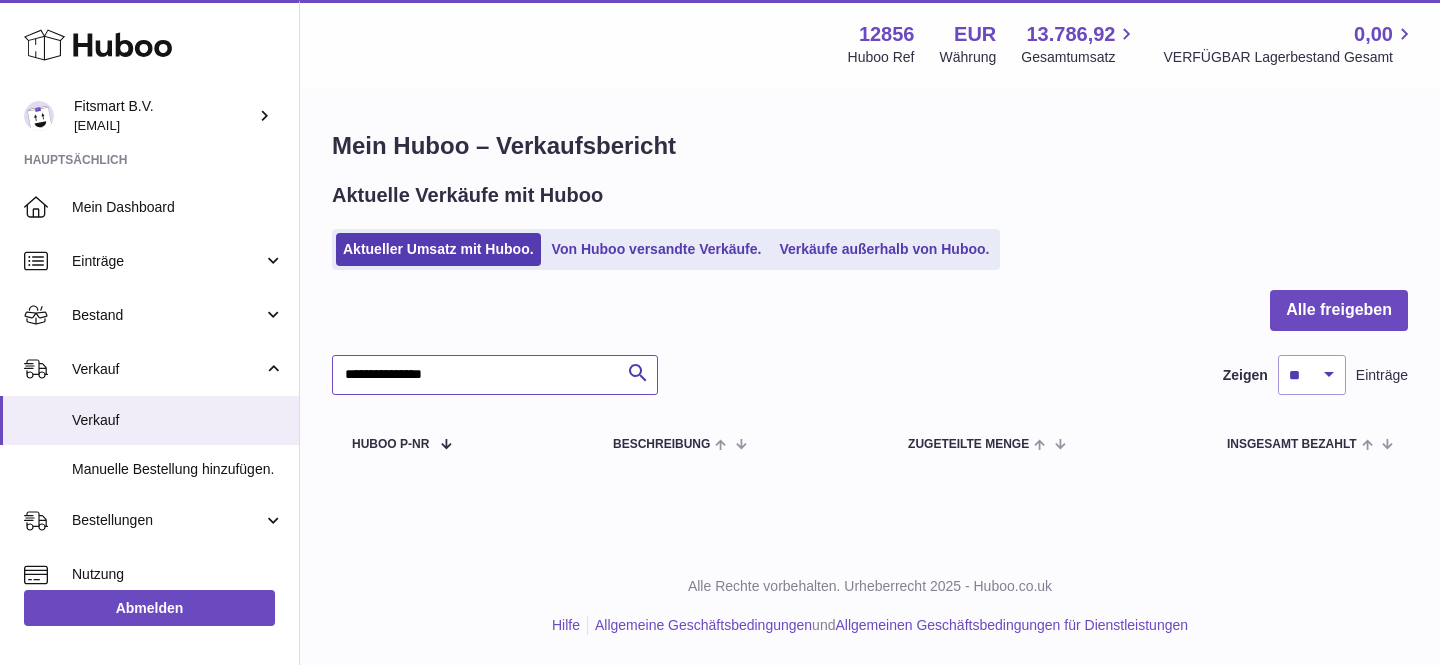 type on "**********" 